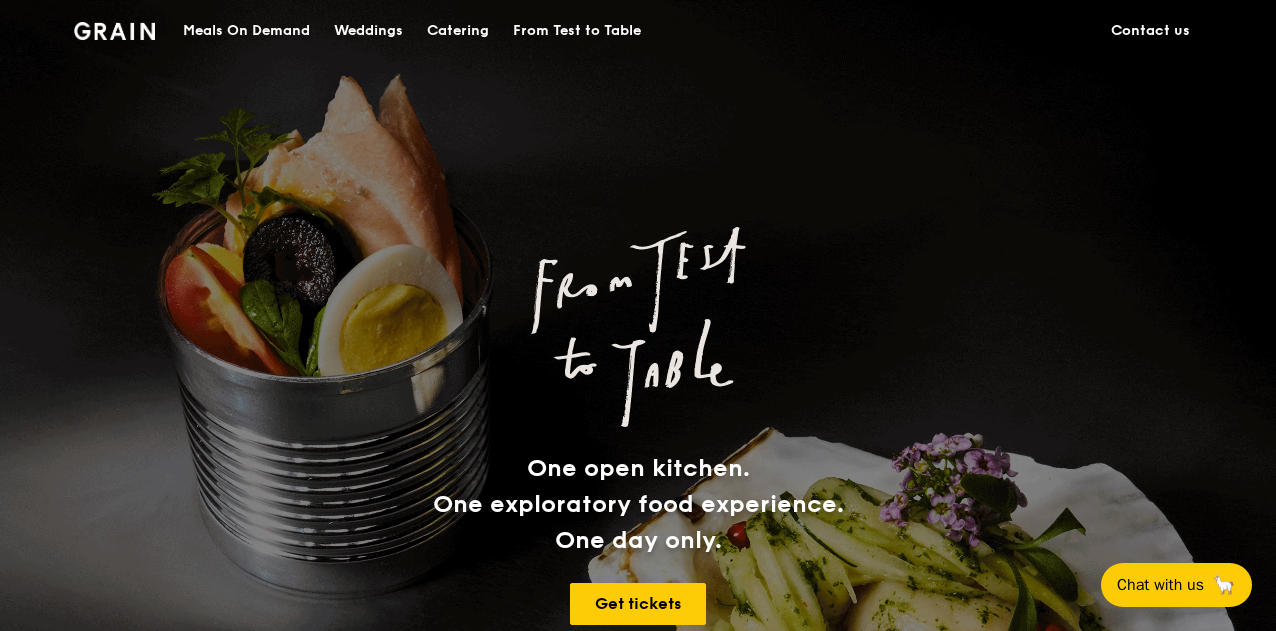 scroll, scrollTop: 0, scrollLeft: 0, axis: both 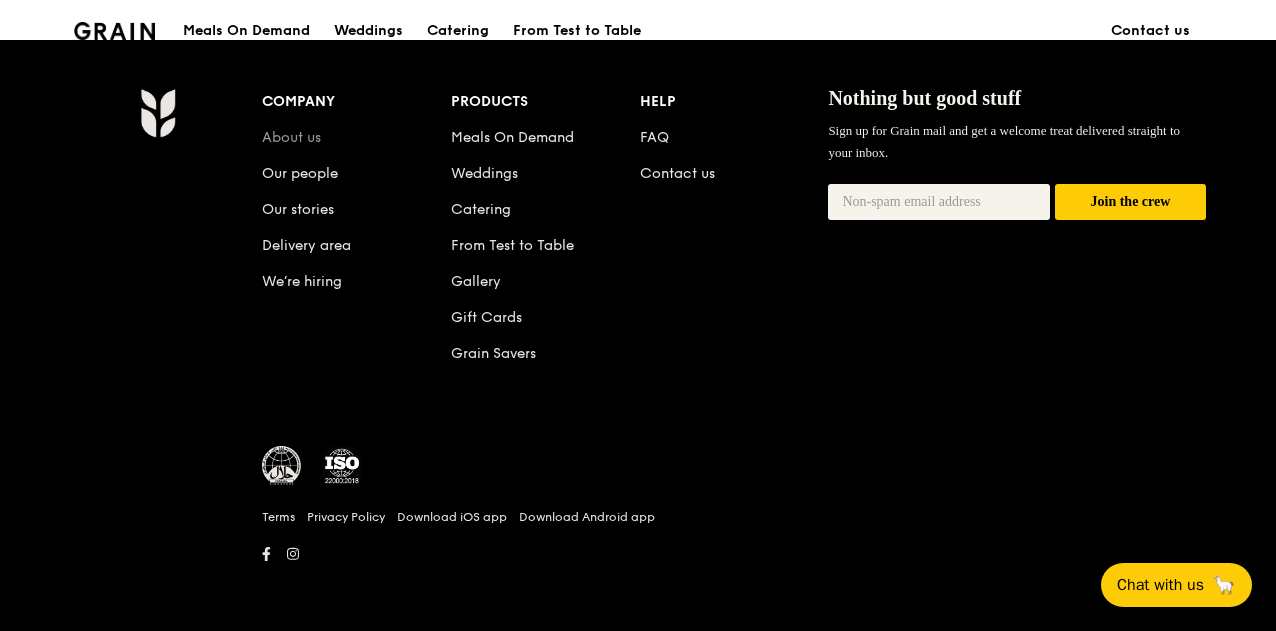 click on "About us" at bounding box center (291, 137) 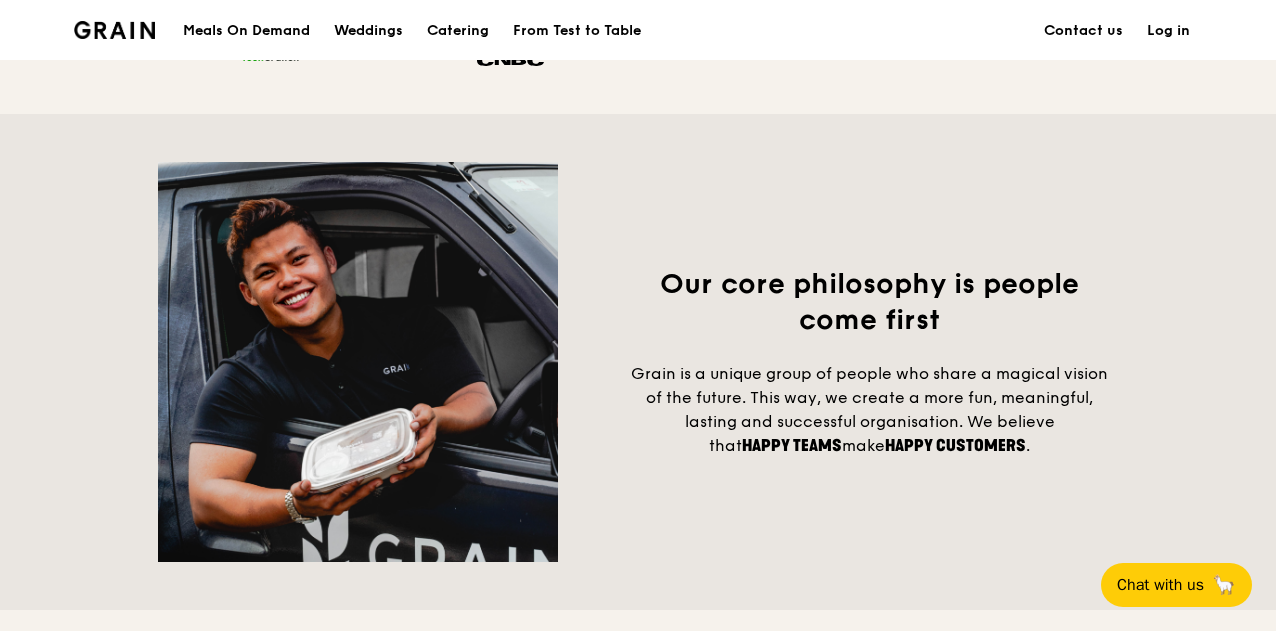 scroll, scrollTop: 1400, scrollLeft: 0, axis: vertical 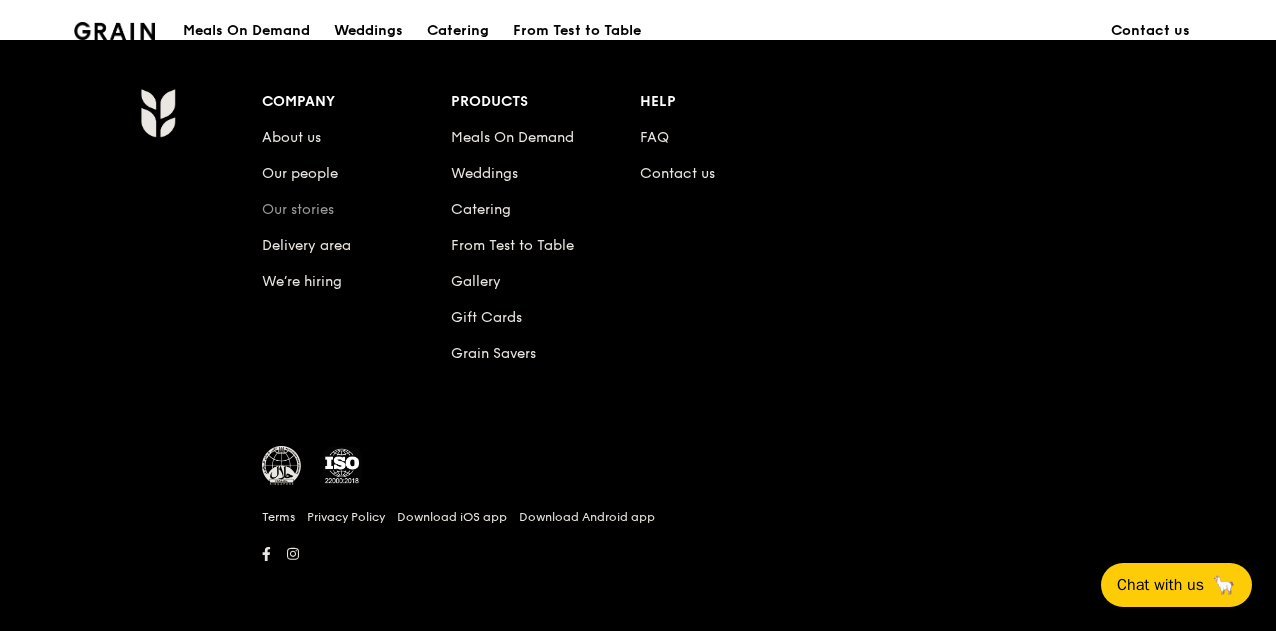 click on "Our stories" at bounding box center (298, 209) 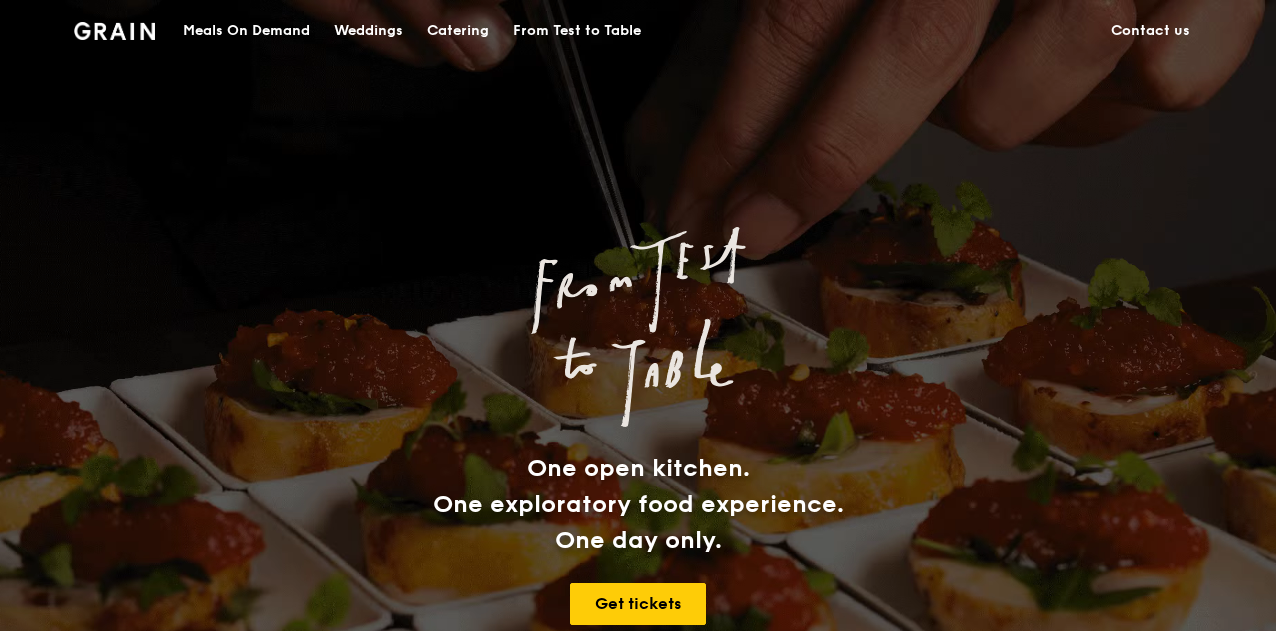 scroll, scrollTop: 0, scrollLeft: 0, axis: both 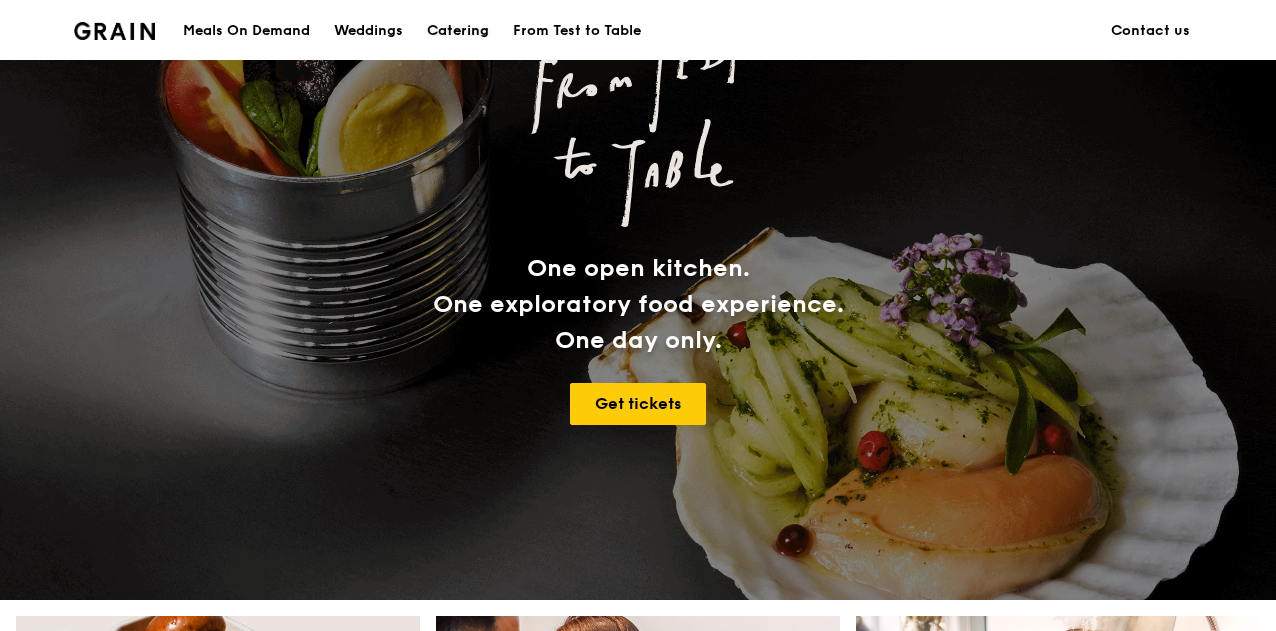 click on "Catering" at bounding box center [458, 31] 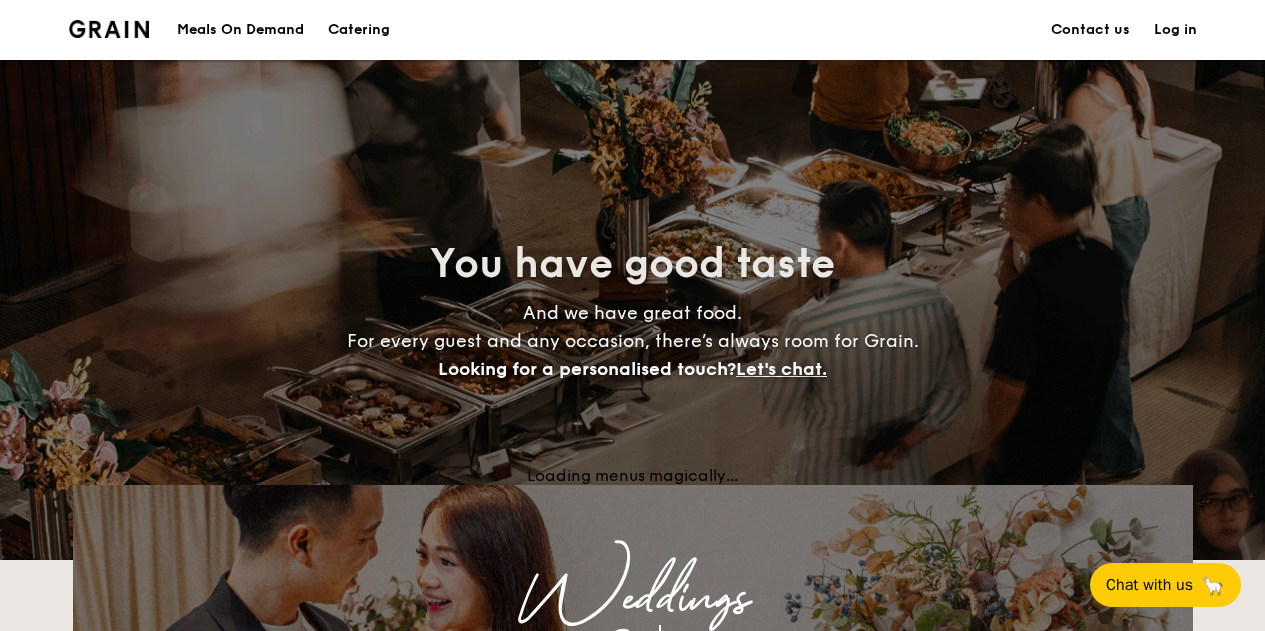 scroll, scrollTop: 0, scrollLeft: 0, axis: both 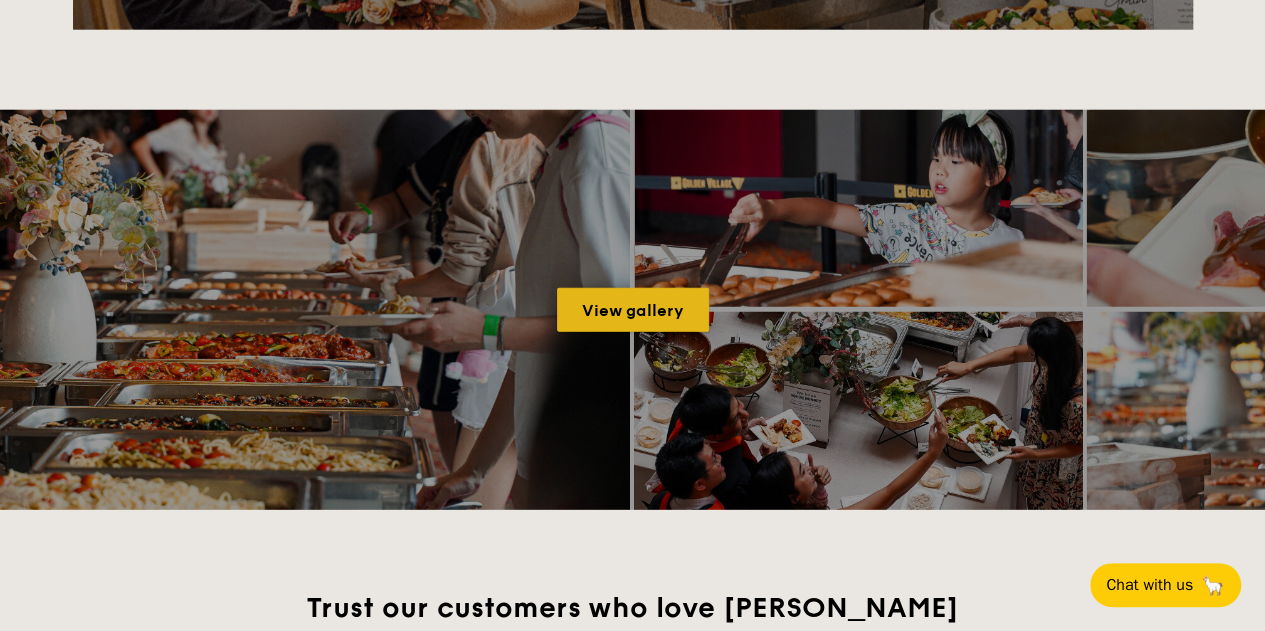 click on "View gallery" at bounding box center (633, 310) 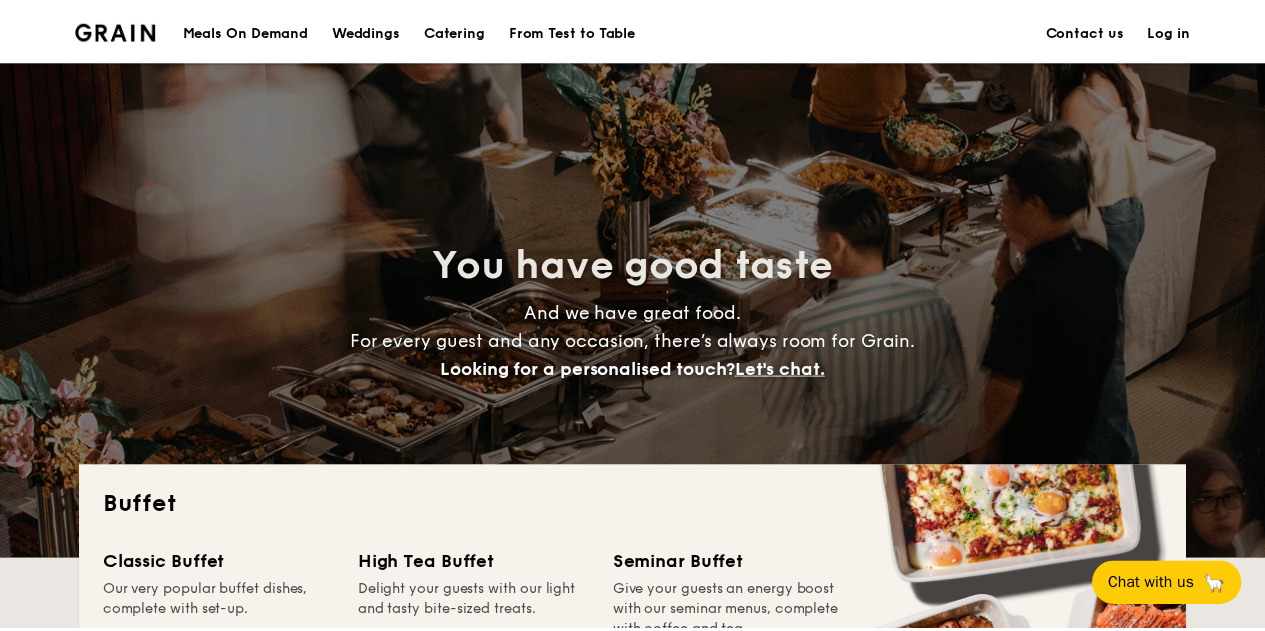 scroll, scrollTop: 0, scrollLeft: 0, axis: both 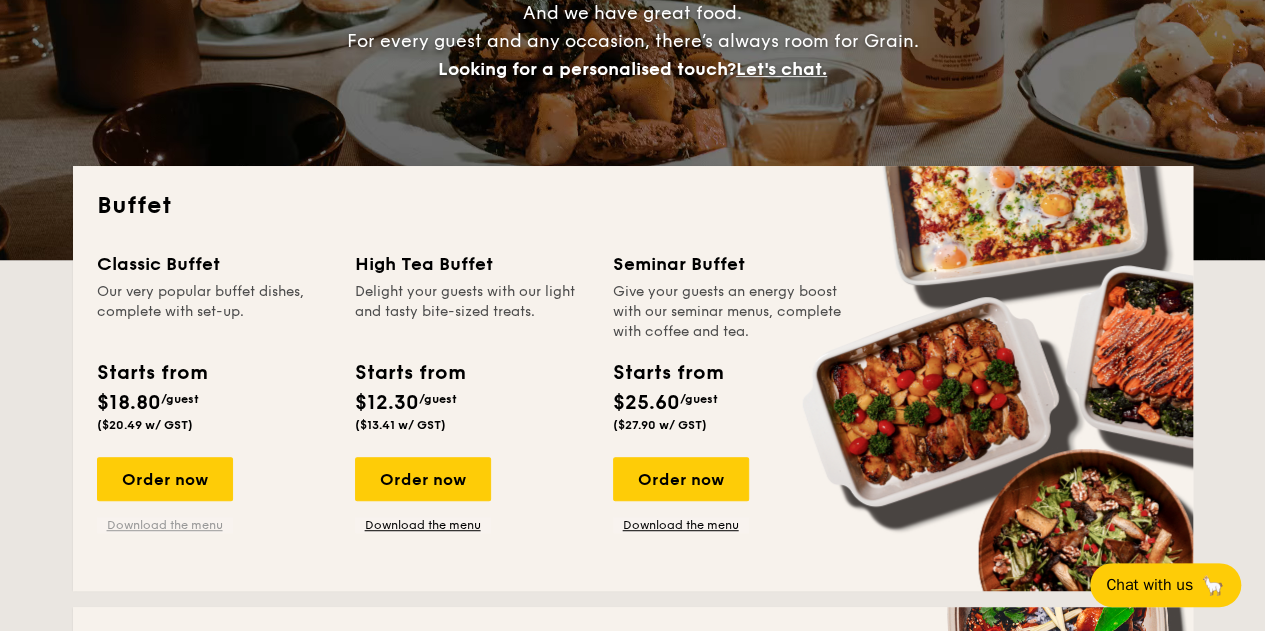click on "Download the menu" at bounding box center [165, 525] 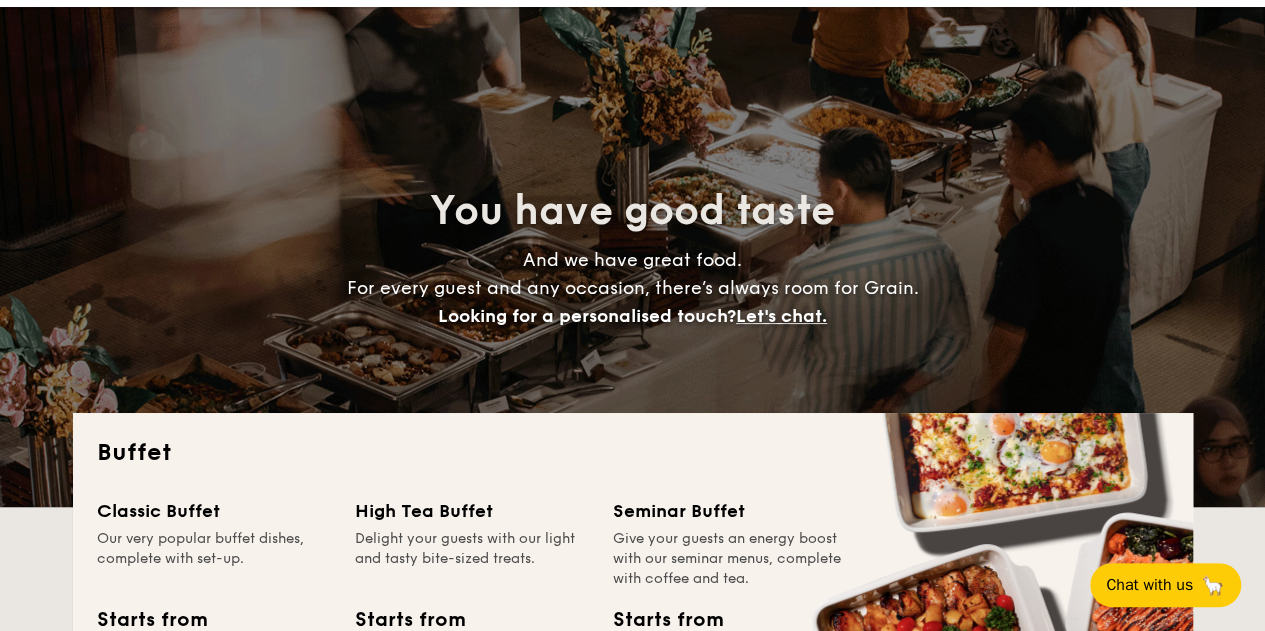 scroll, scrollTop: 0, scrollLeft: 0, axis: both 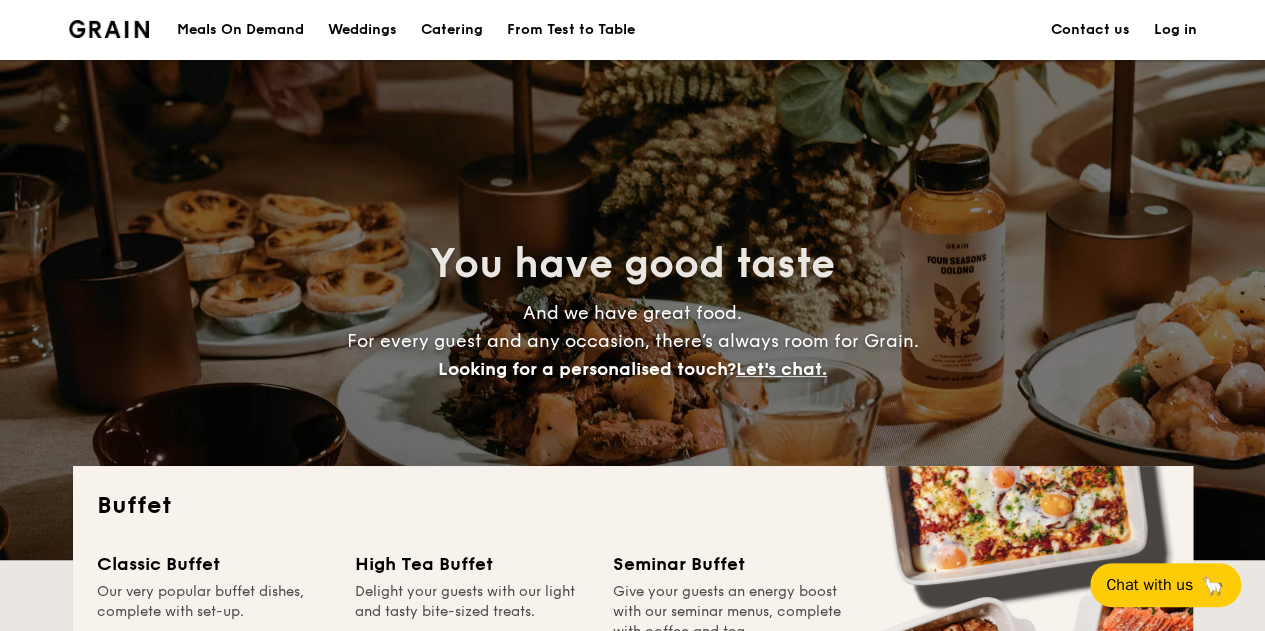click at bounding box center [109, 29] 